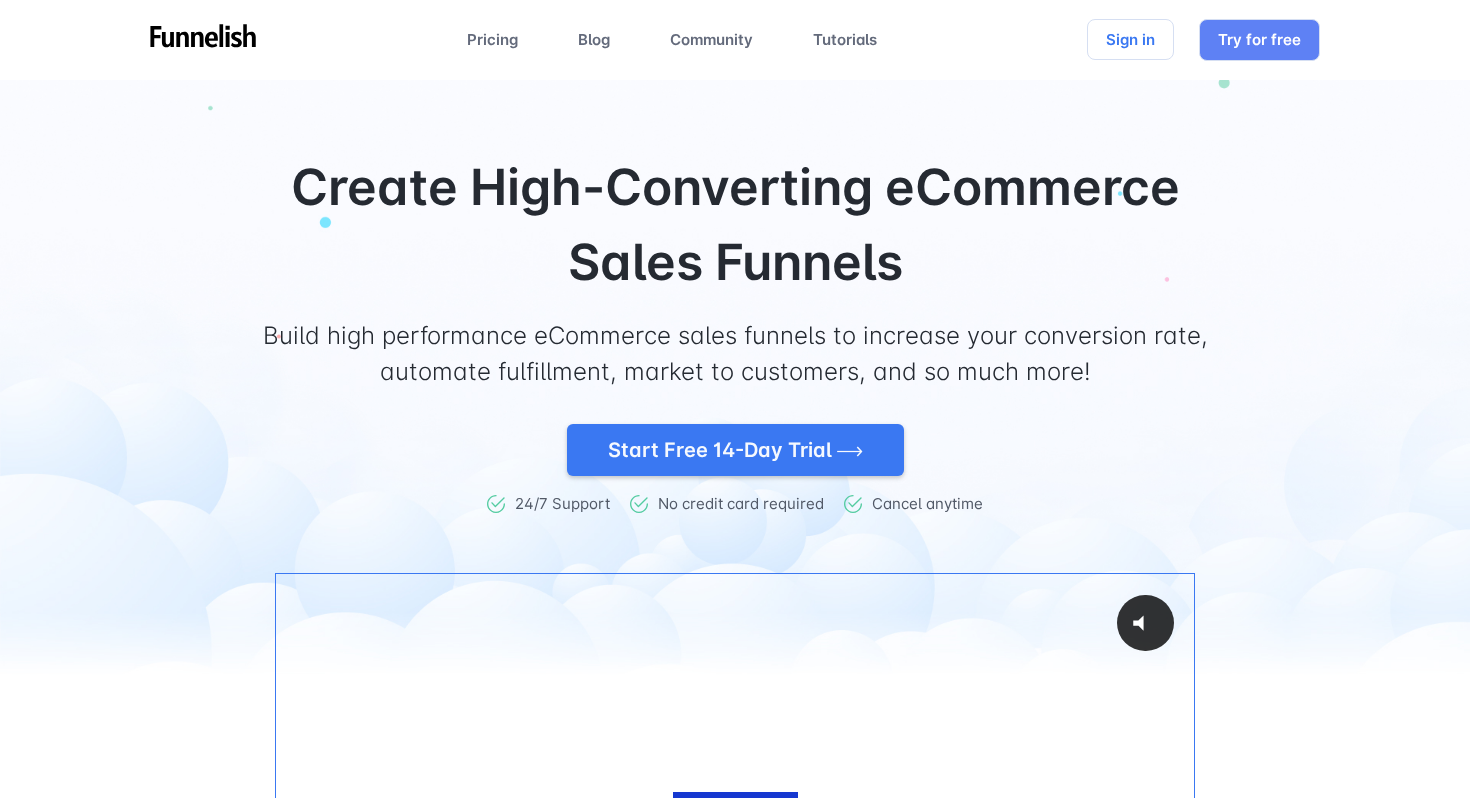 scroll, scrollTop: 0, scrollLeft: 0, axis: both 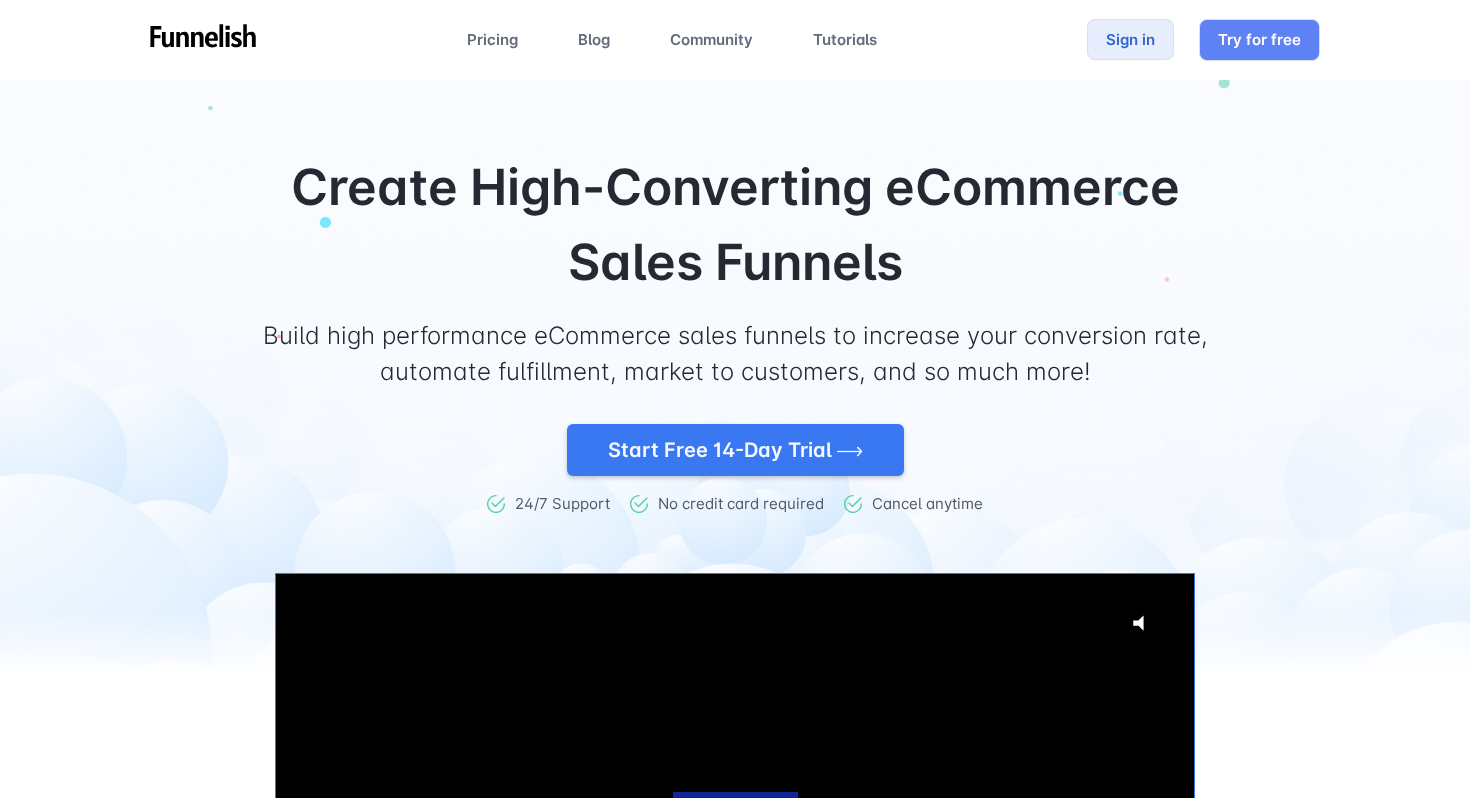 click on "Sign in" at bounding box center (1130, 39) 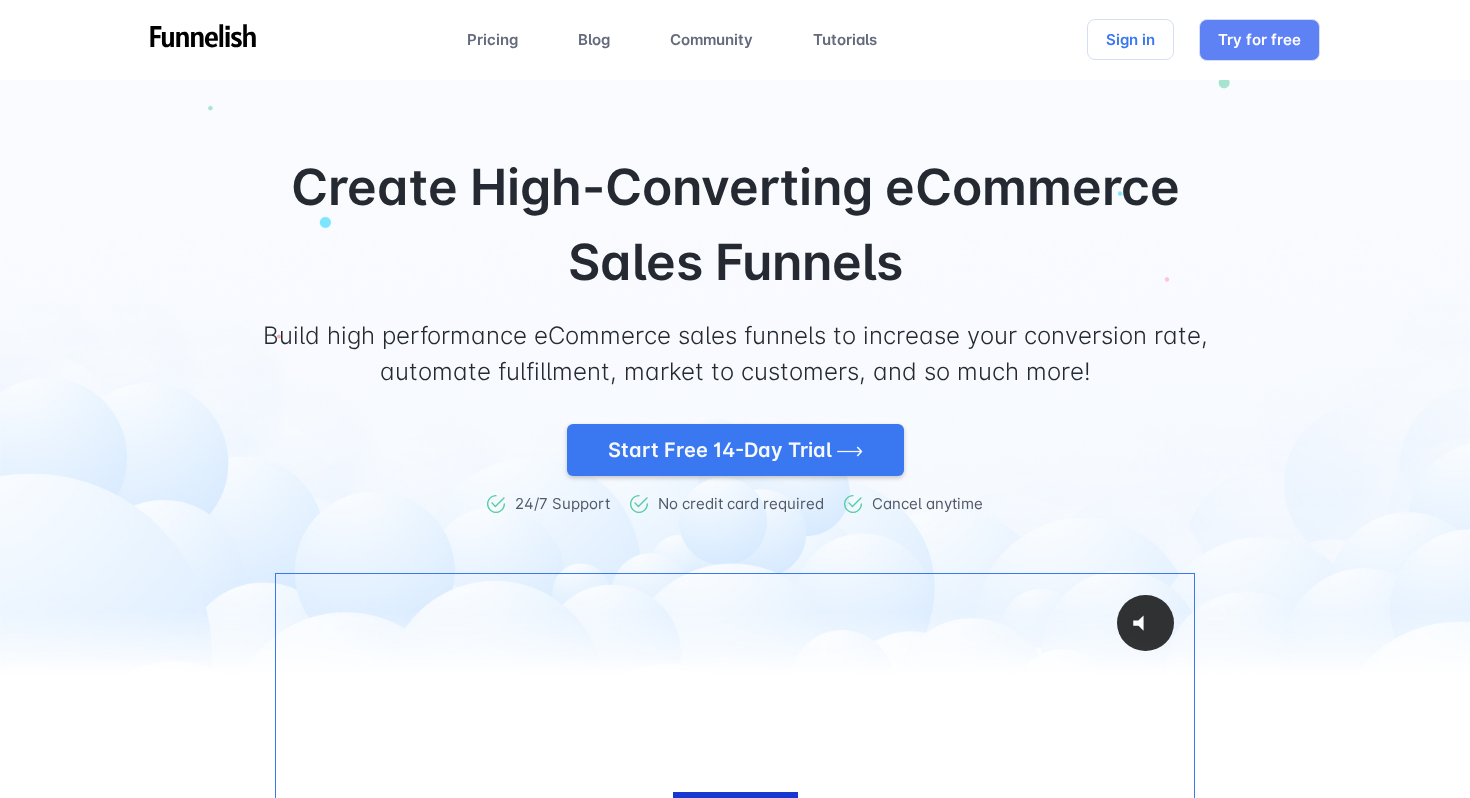 scroll, scrollTop: 0, scrollLeft: 0, axis: both 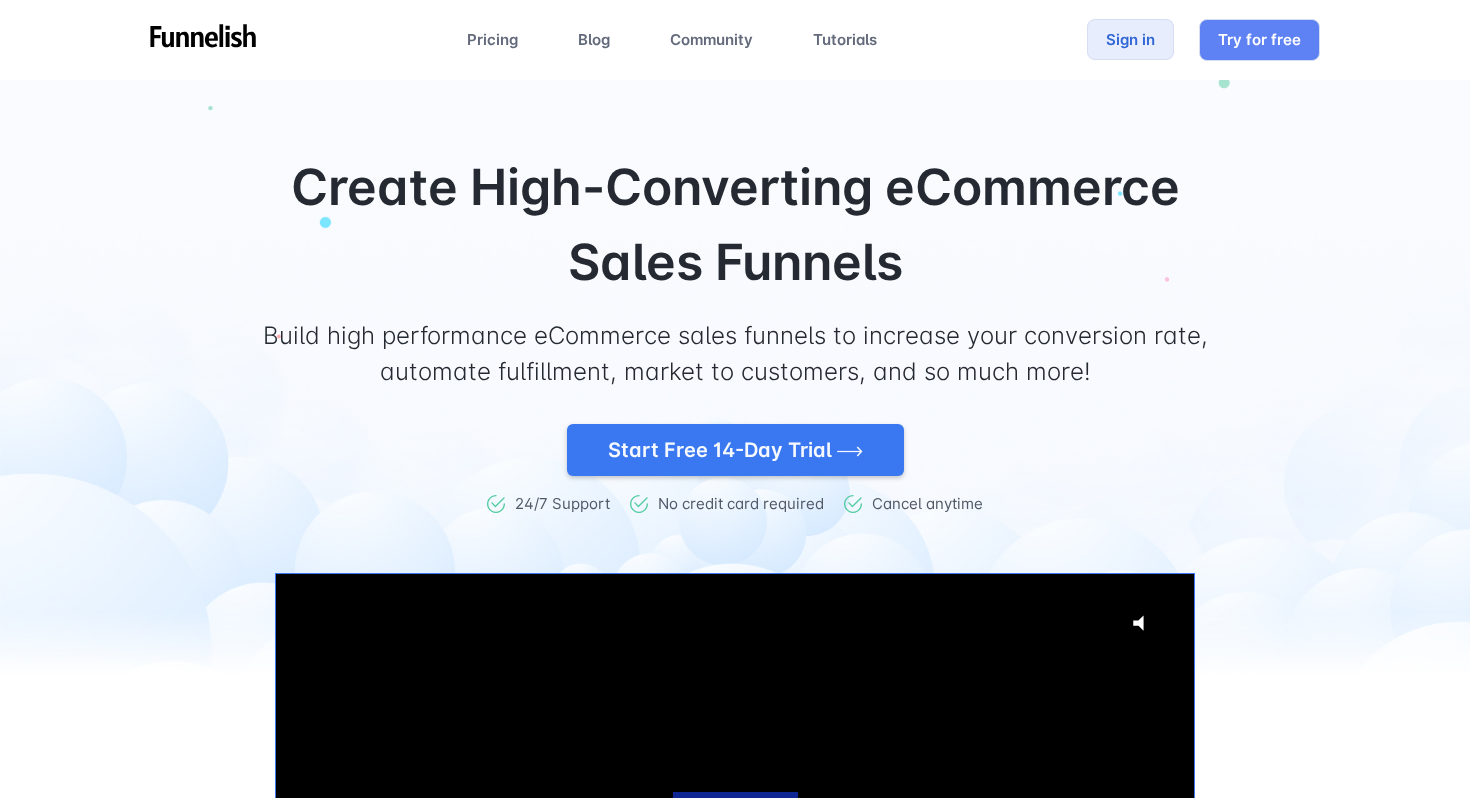 click on "Sign in" at bounding box center (1130, 39) 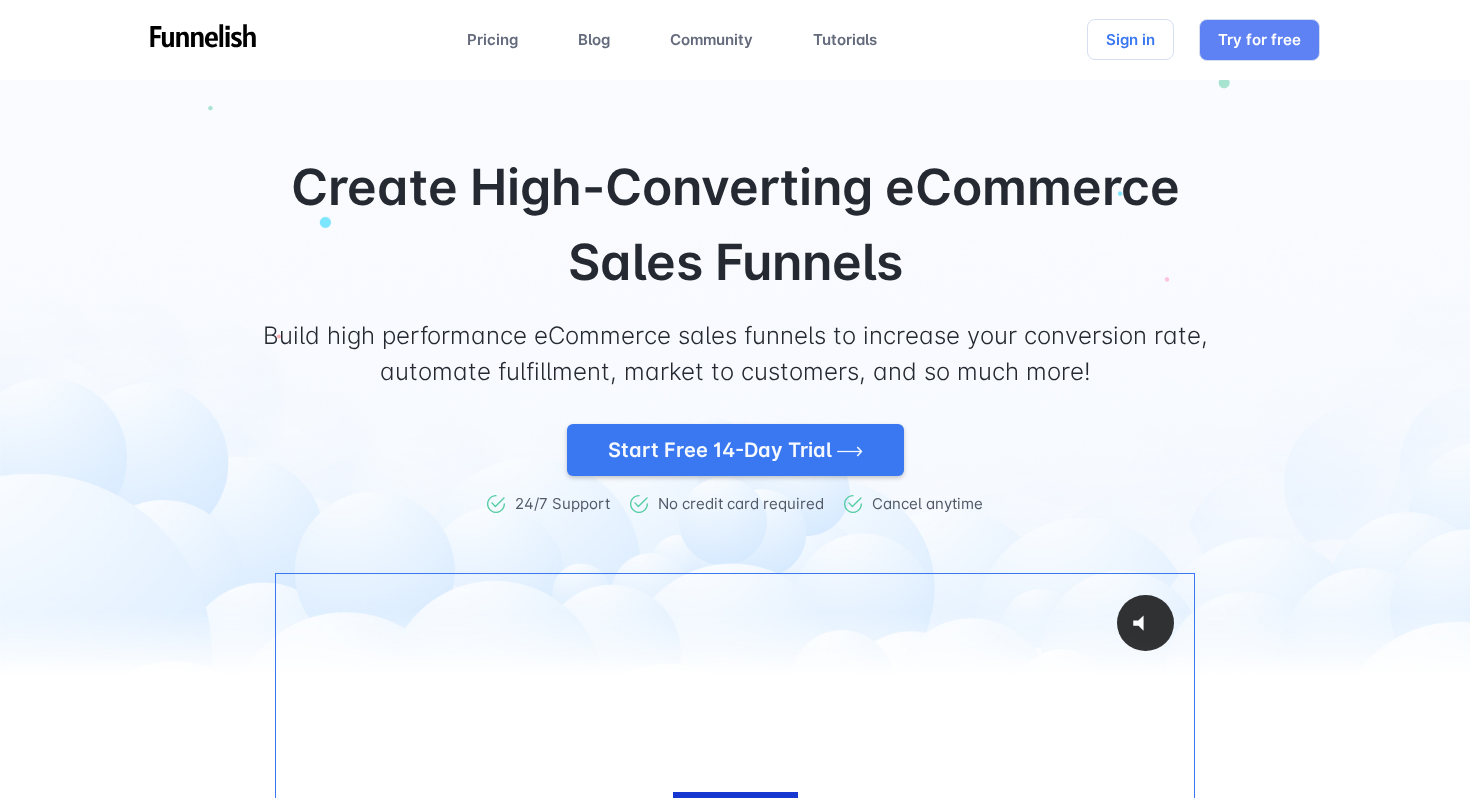 scroll, scrollTop: 0, scrollLeft: 0, axis: both 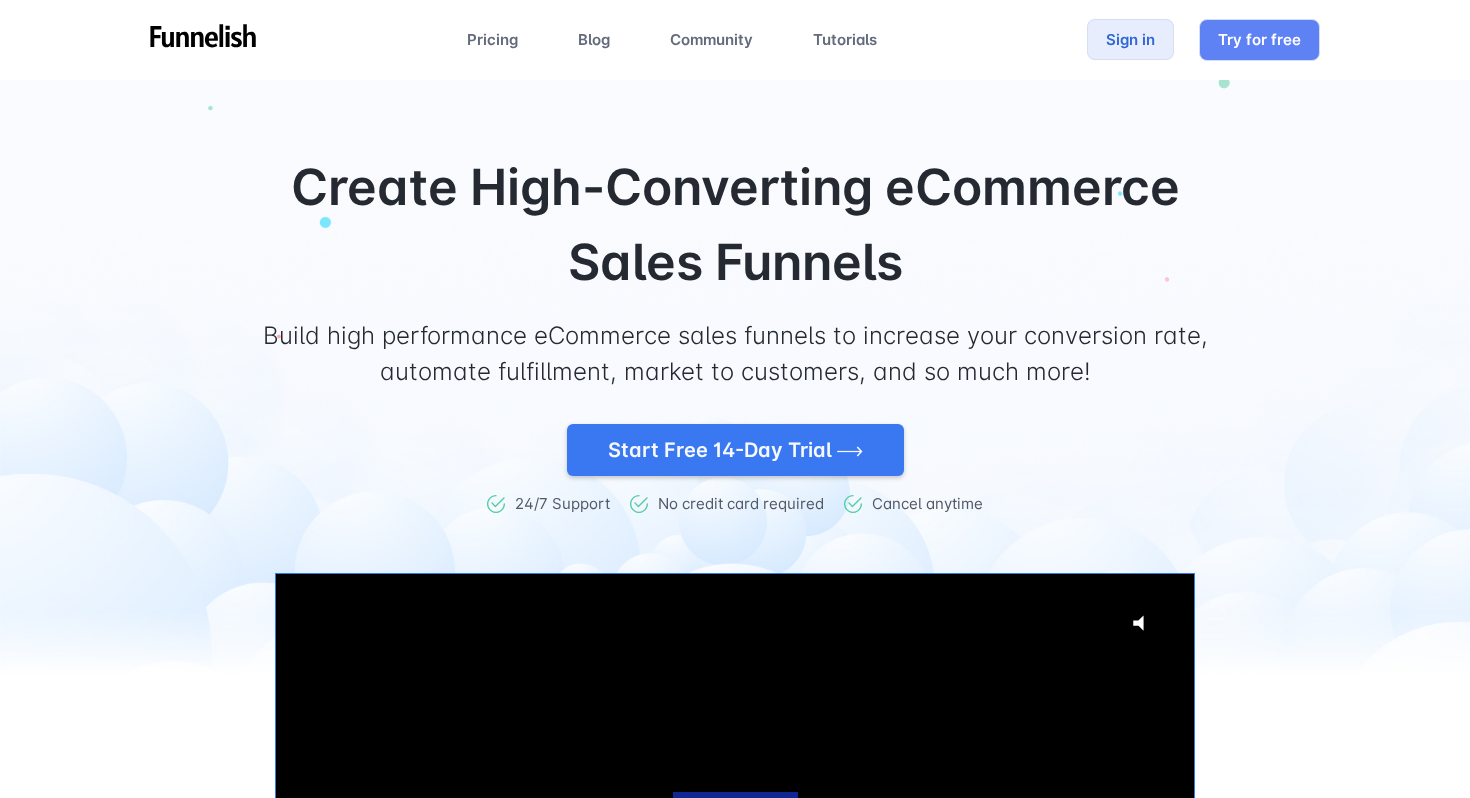 click on "Sign in" at bounding box center (1130, 39) 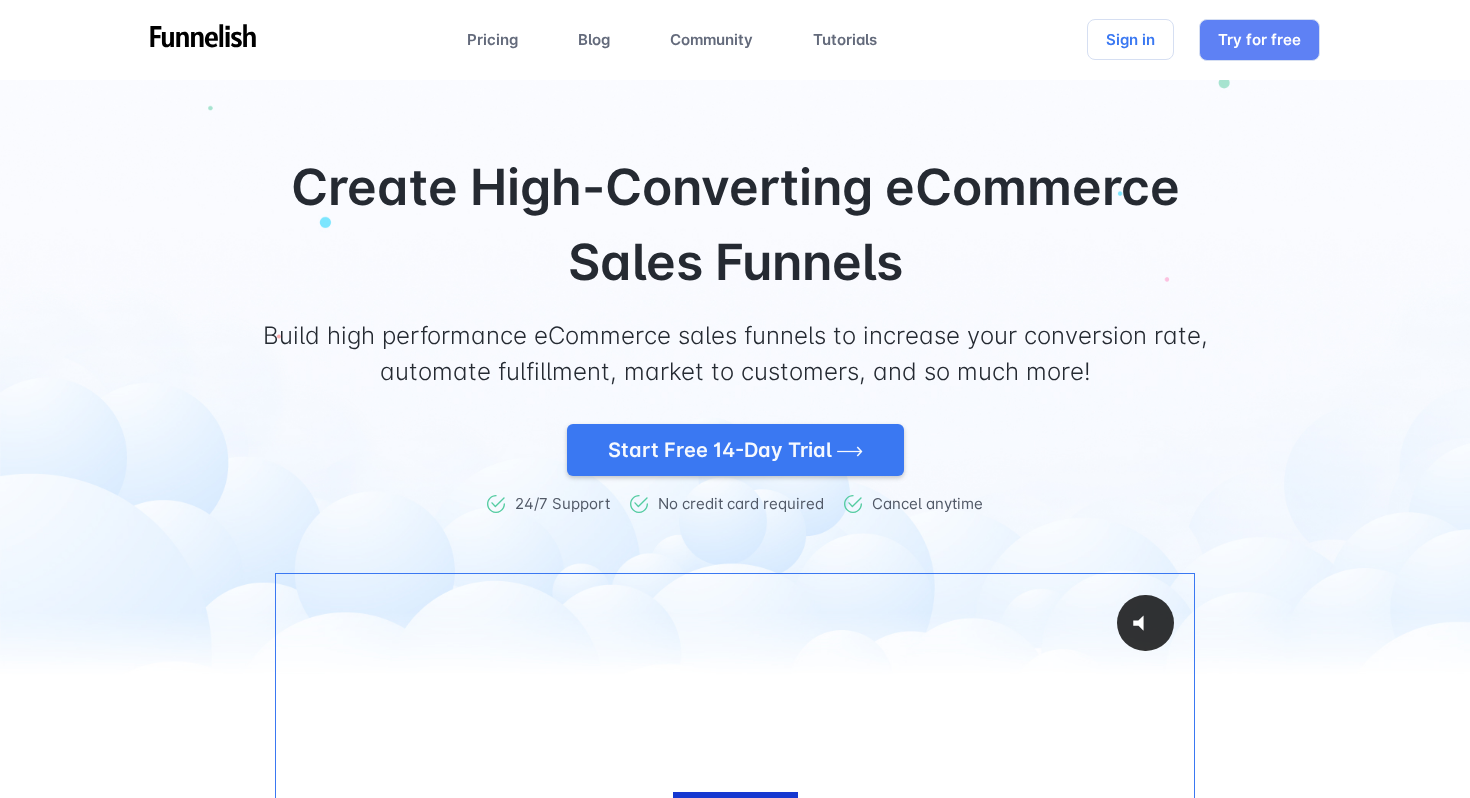 scroll, scrollTop: 0, scrollLeft: 0, axis: both 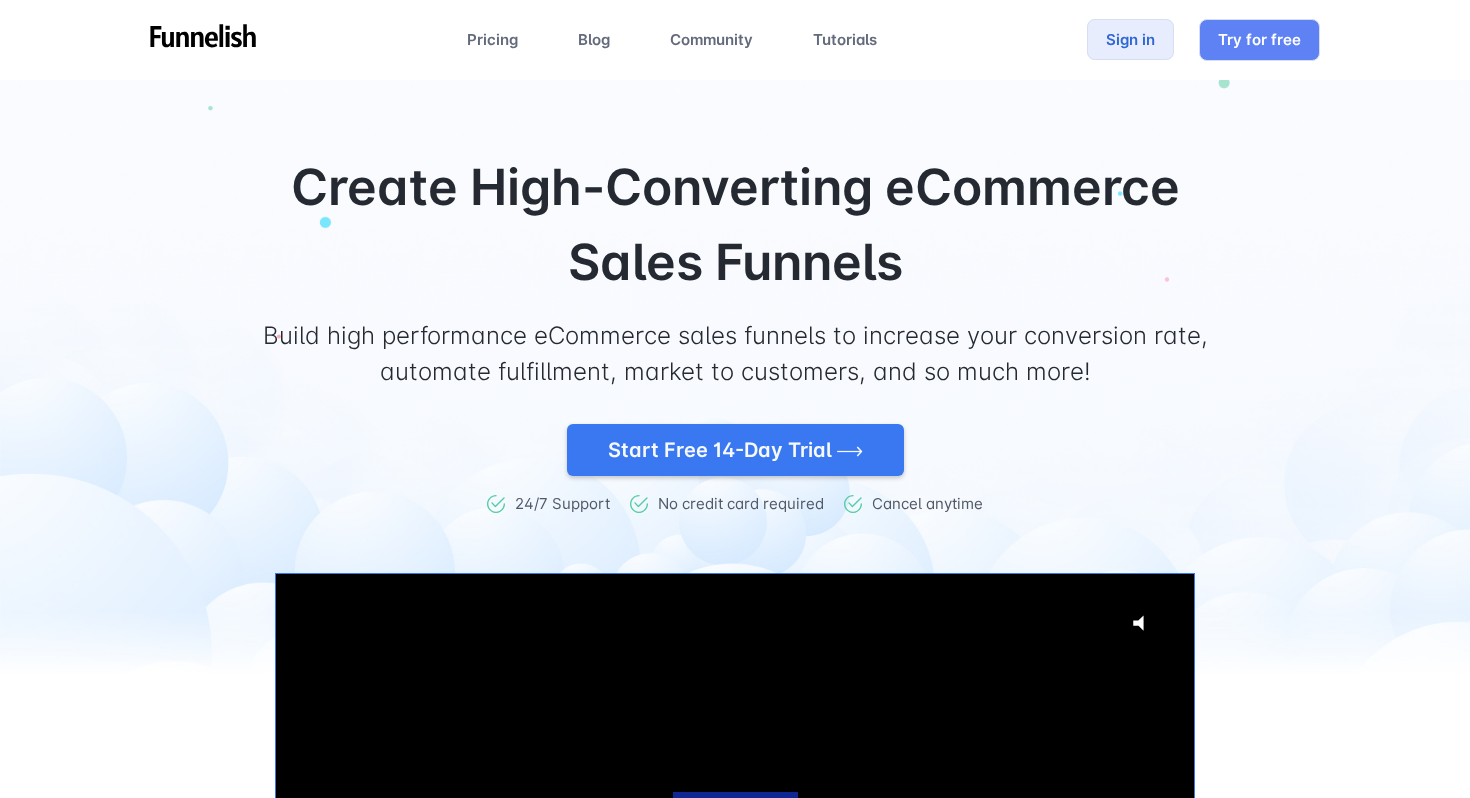 click on "Sign in" at bounding box center [1130, 39] 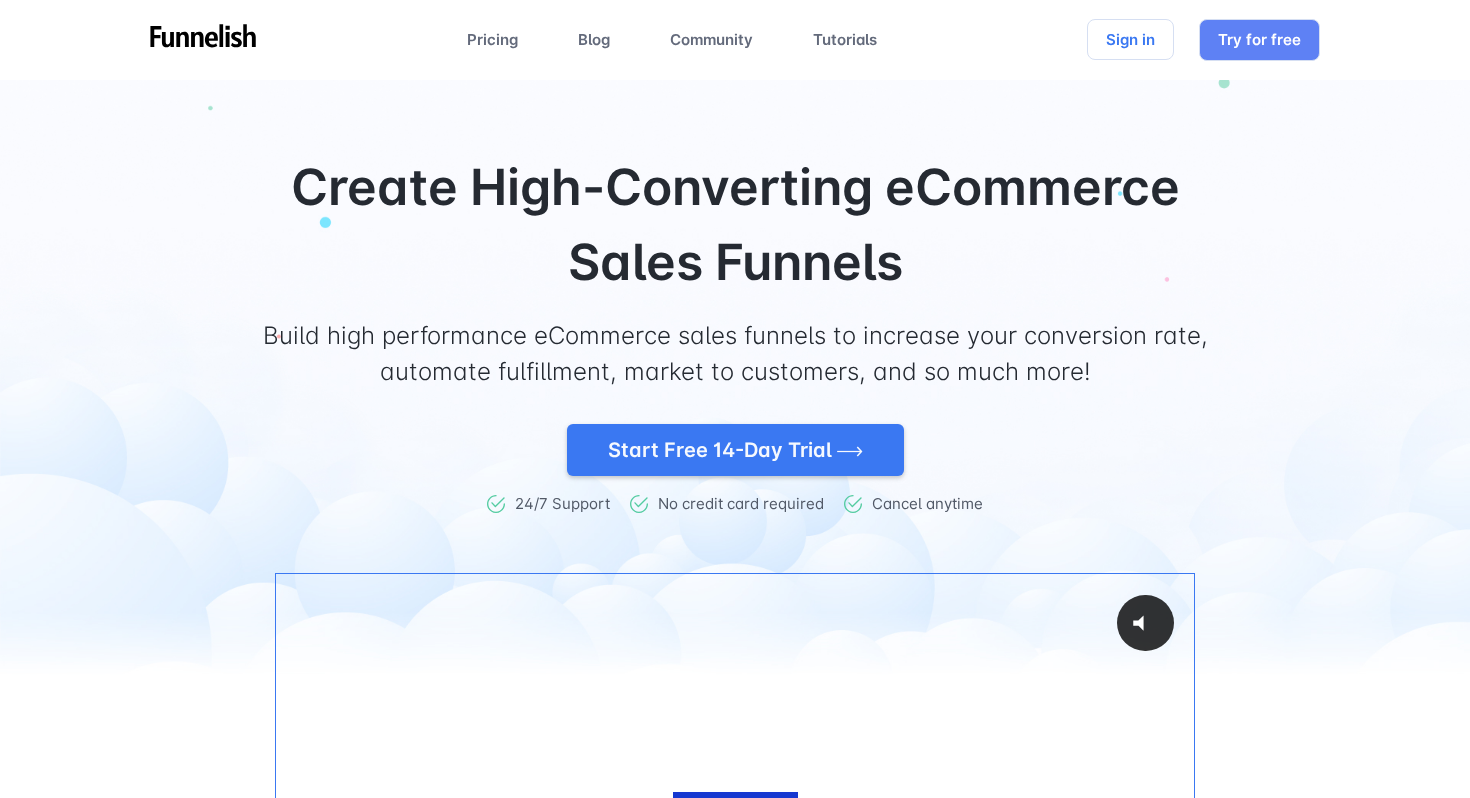 scroll, scrollTop: 0, scrollLeft: 0, axis: both 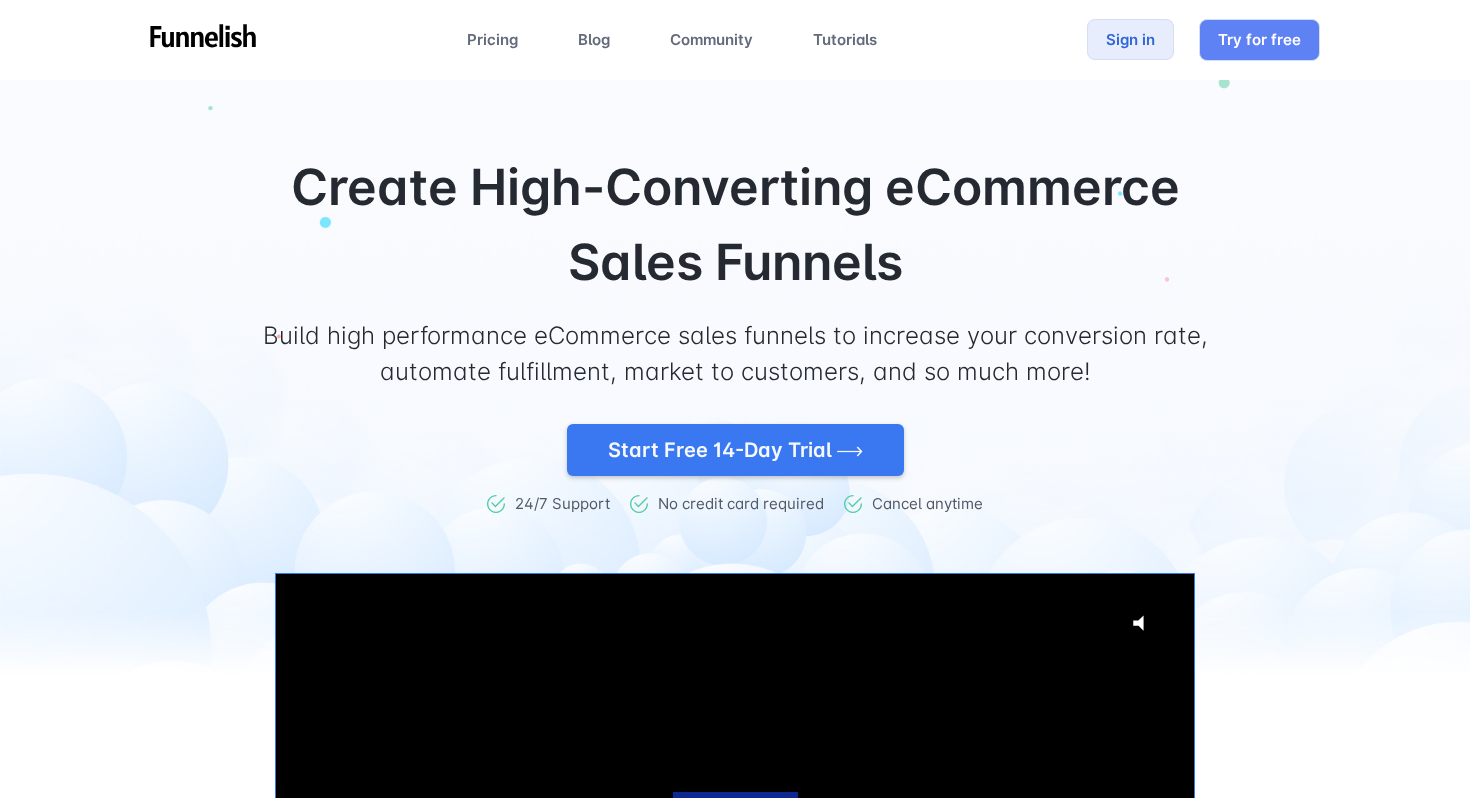 click on "Sign in" at bounding box center (1130, 39) 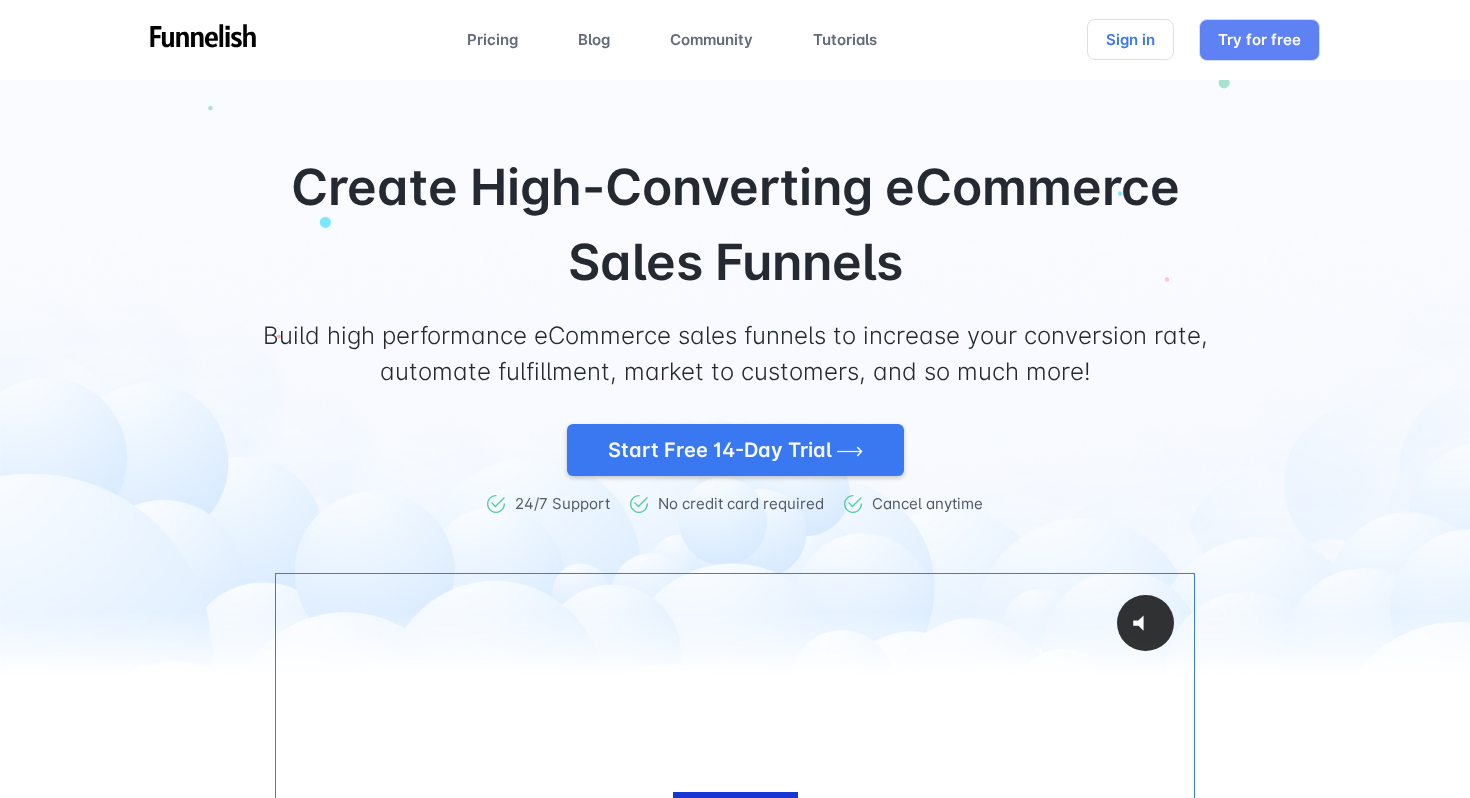 scroll, scrollTop: 0, scrollLeft: 0, axis: both 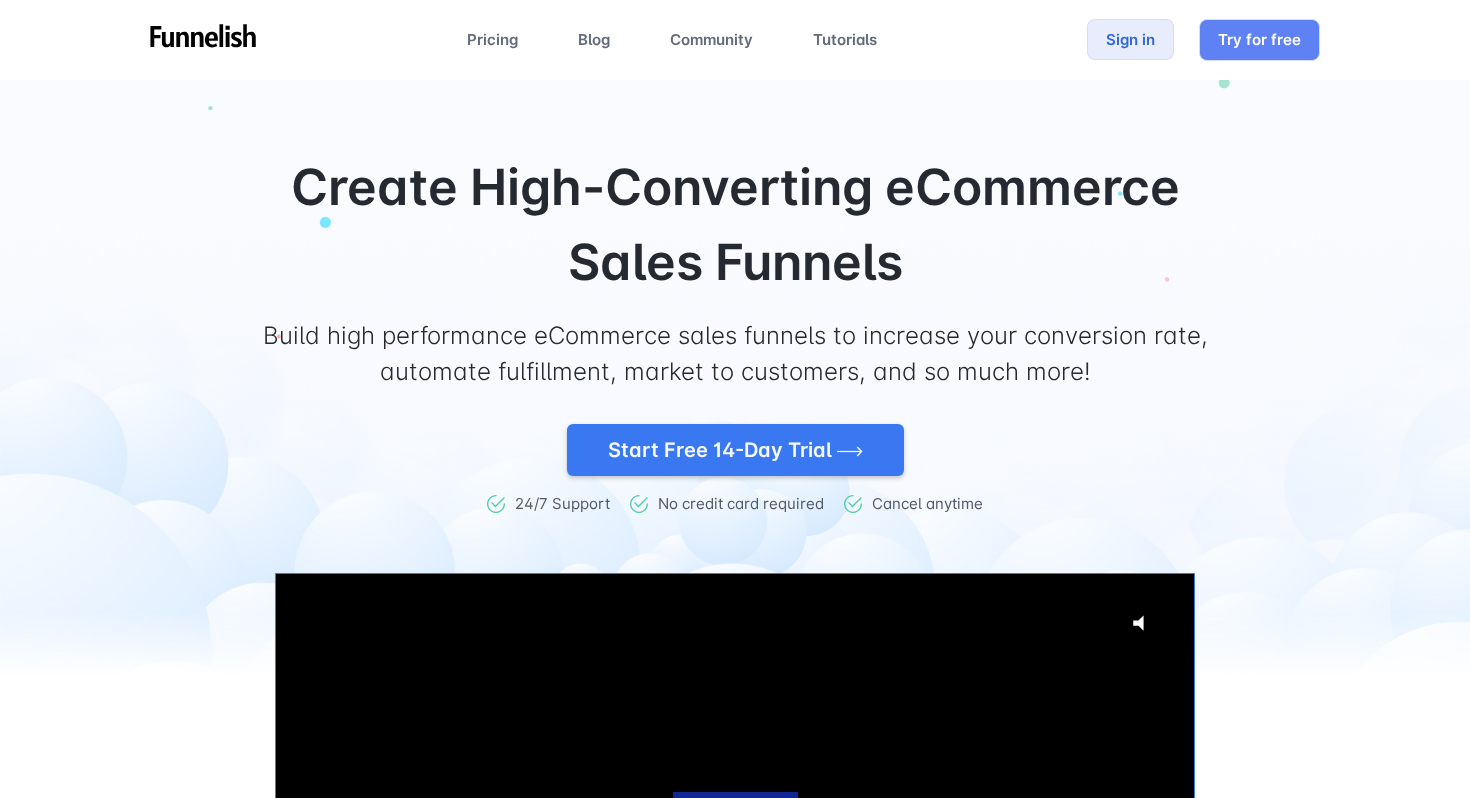 click on "Sign in" at bounding box center [1130, 39] 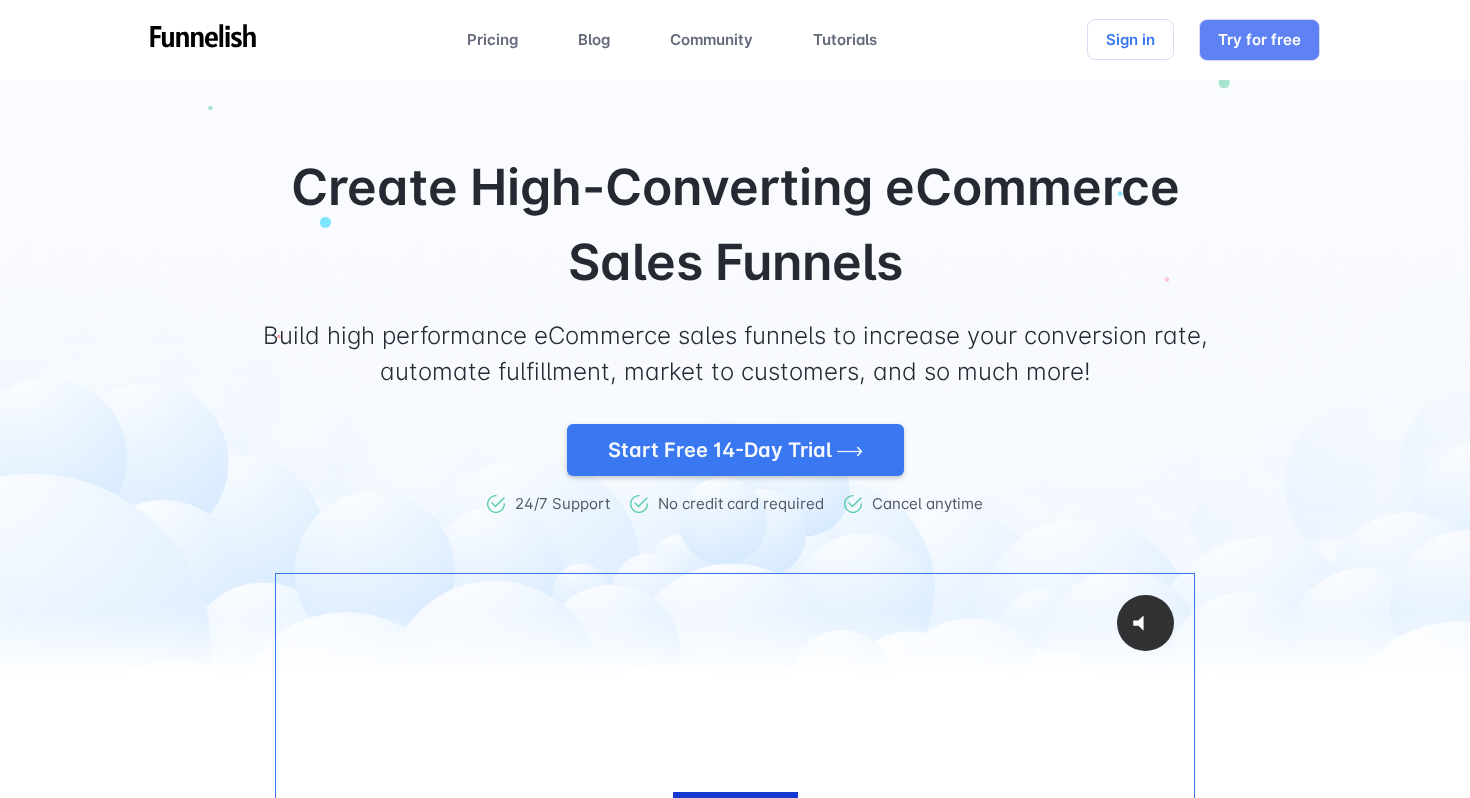 scroll, scrollTop: 0, scrollLeft: 0, axis: both 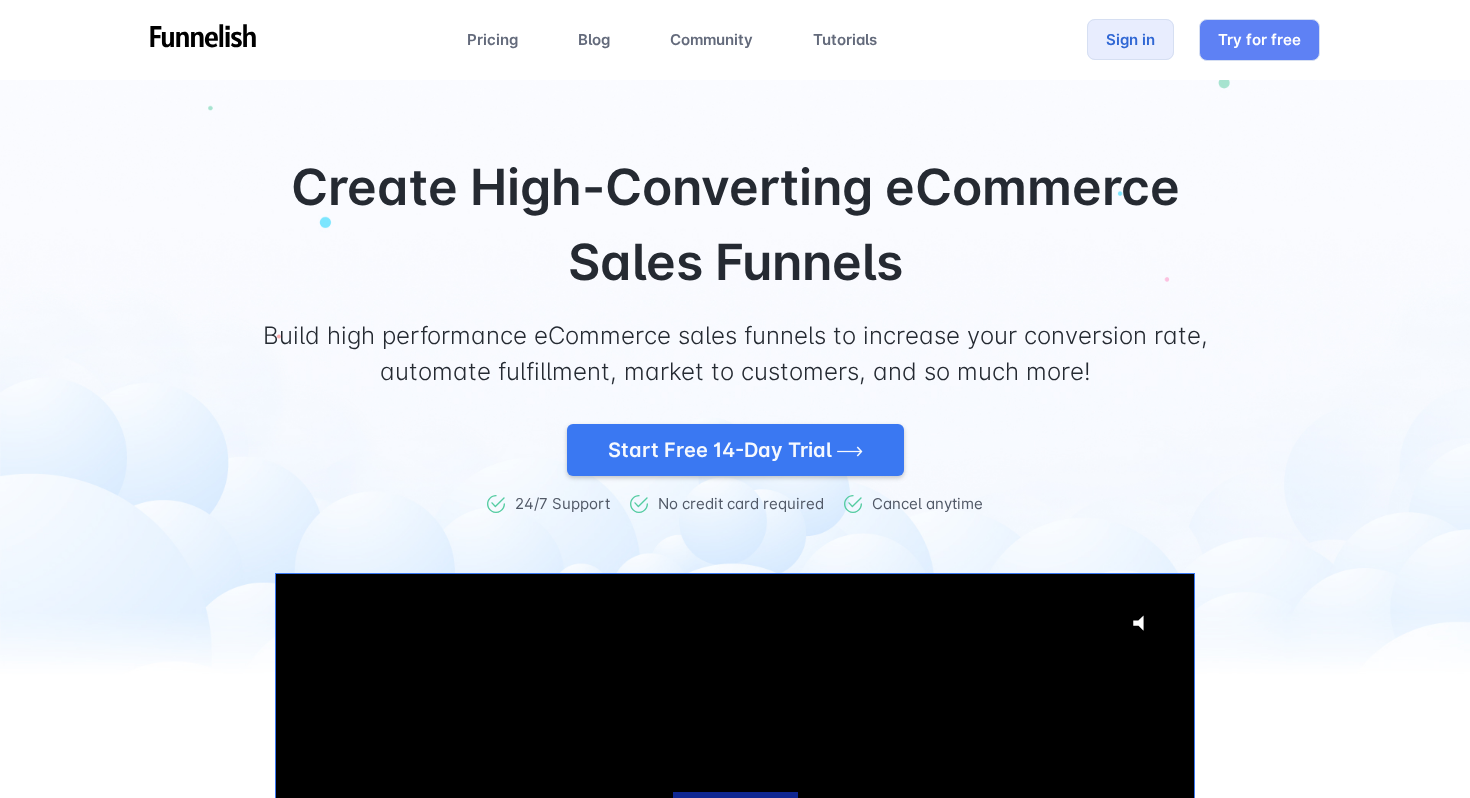 click on "Sign in" at bounding box center (1130, 39) 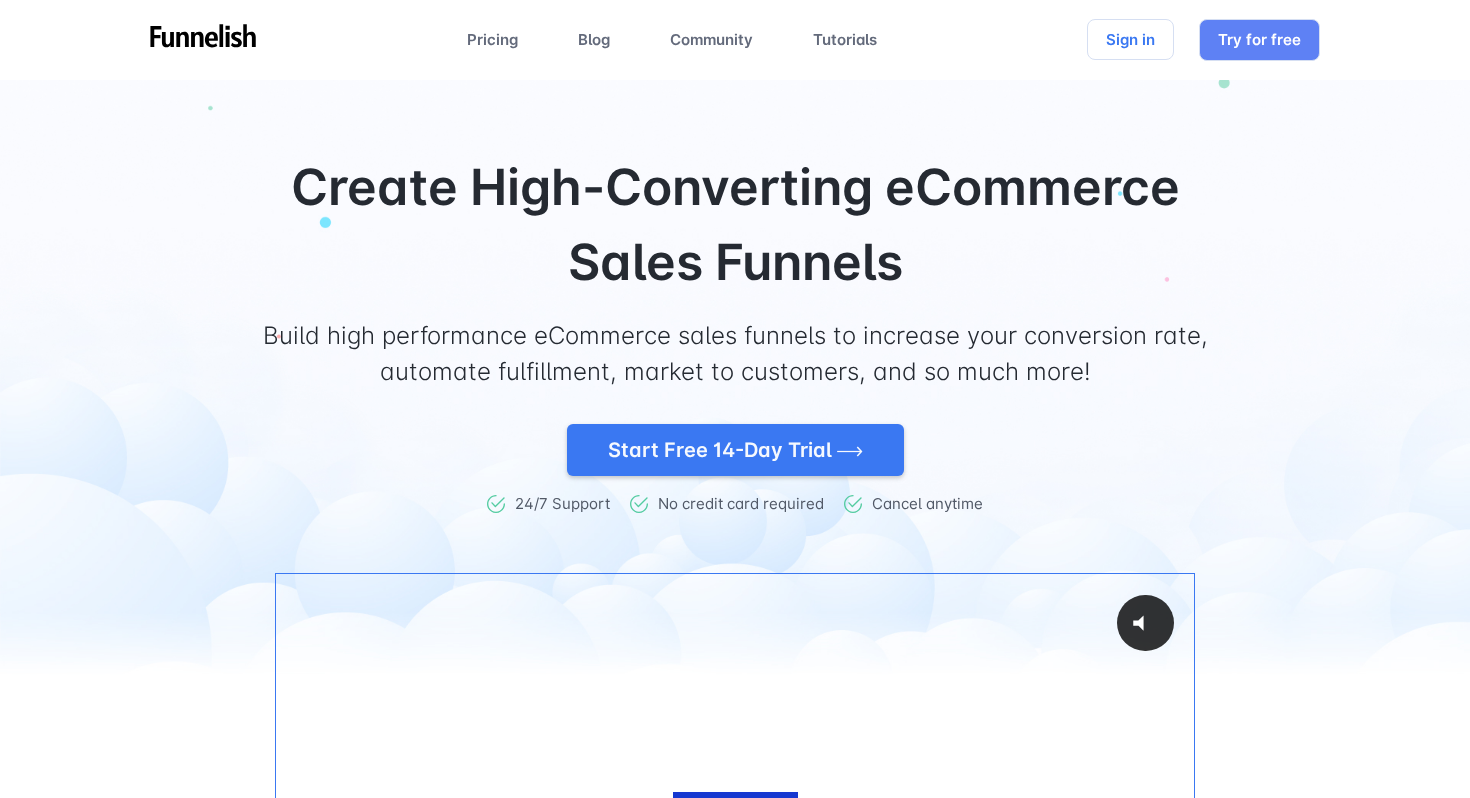scroll, scrollTop: 0, scrollLeft: 0, axis: both 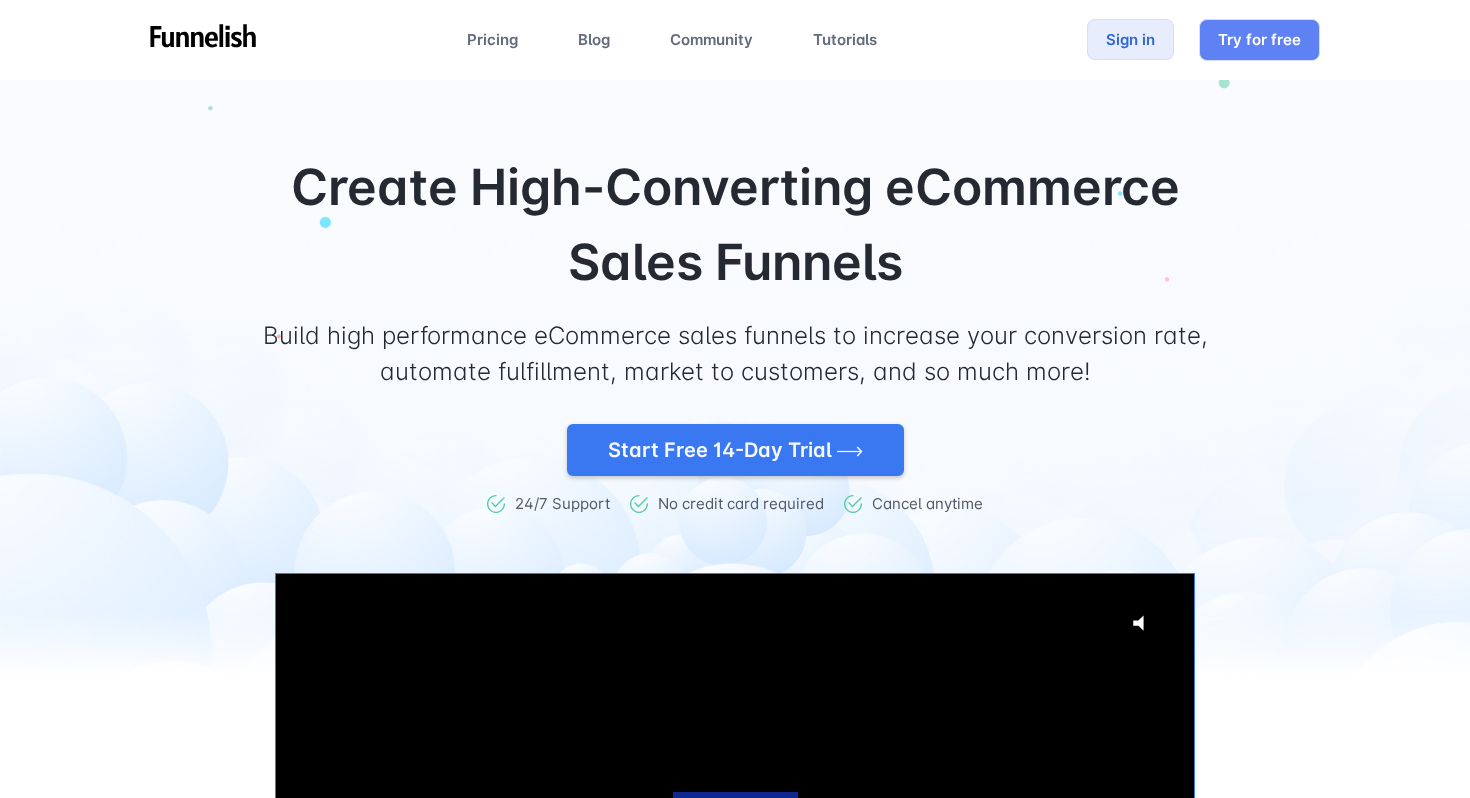 click on "Sign in" at bounding box center (1130, 39) 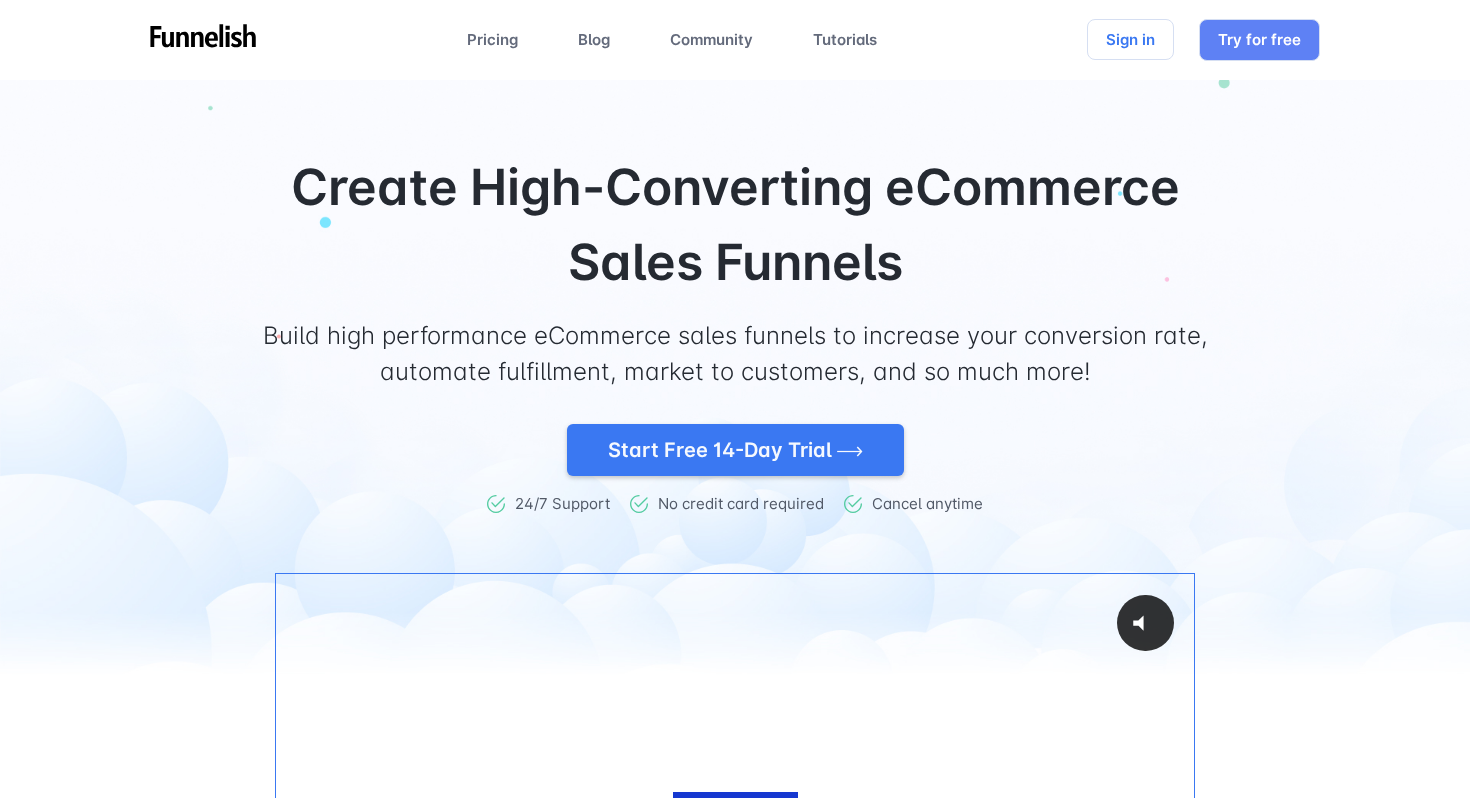 scroll, scrollTop: 0, scrollLeft: 0, axis: both 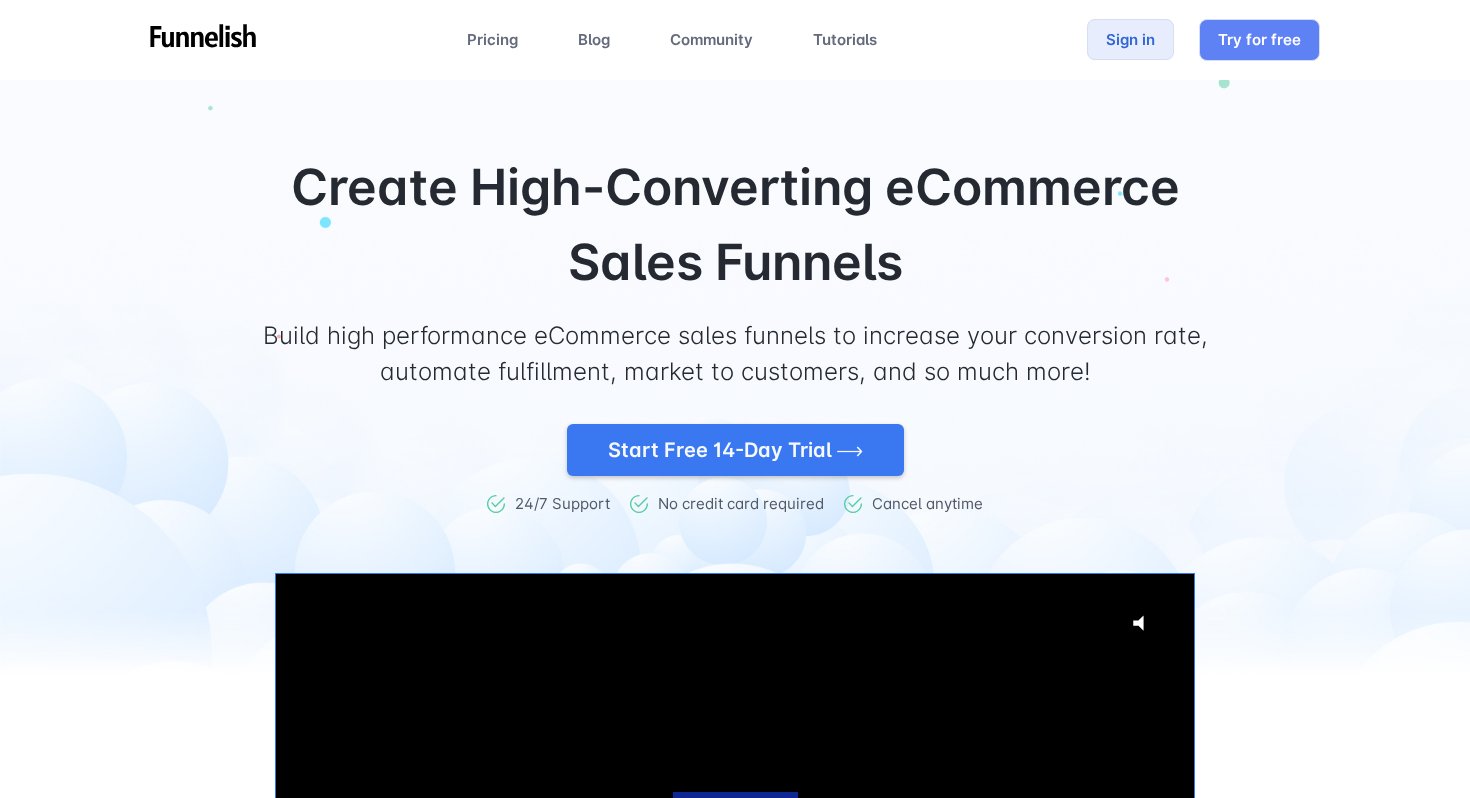 click on "Sign in" at bounding box center [1130, 39] 